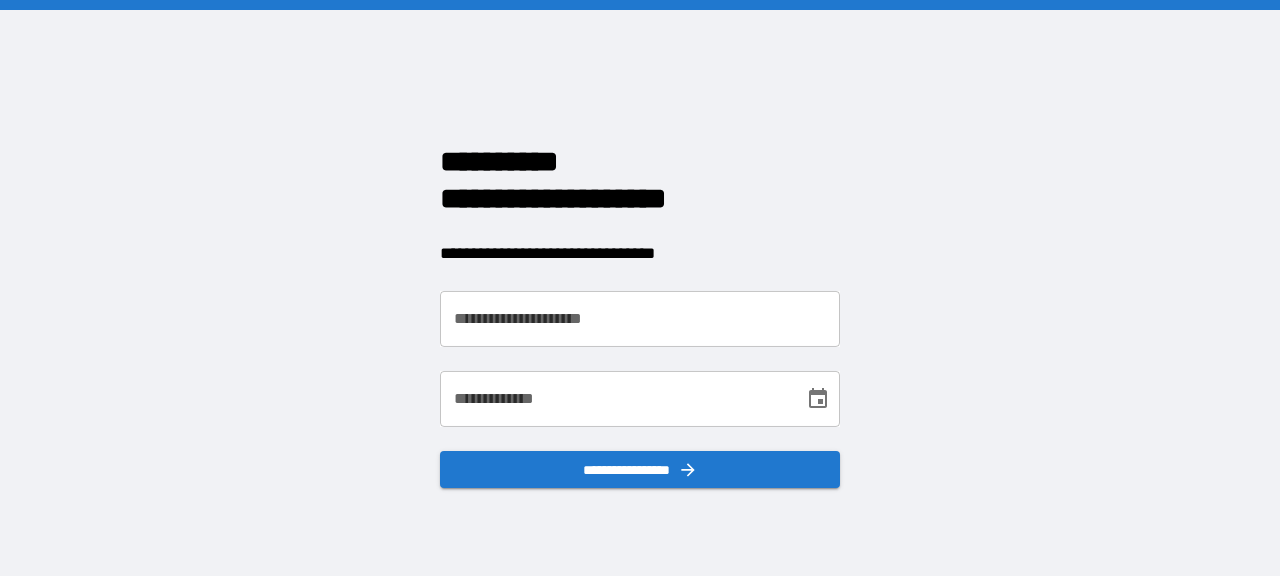 scroll, scrollTop: 0, scrollLeft: 0, axis: both 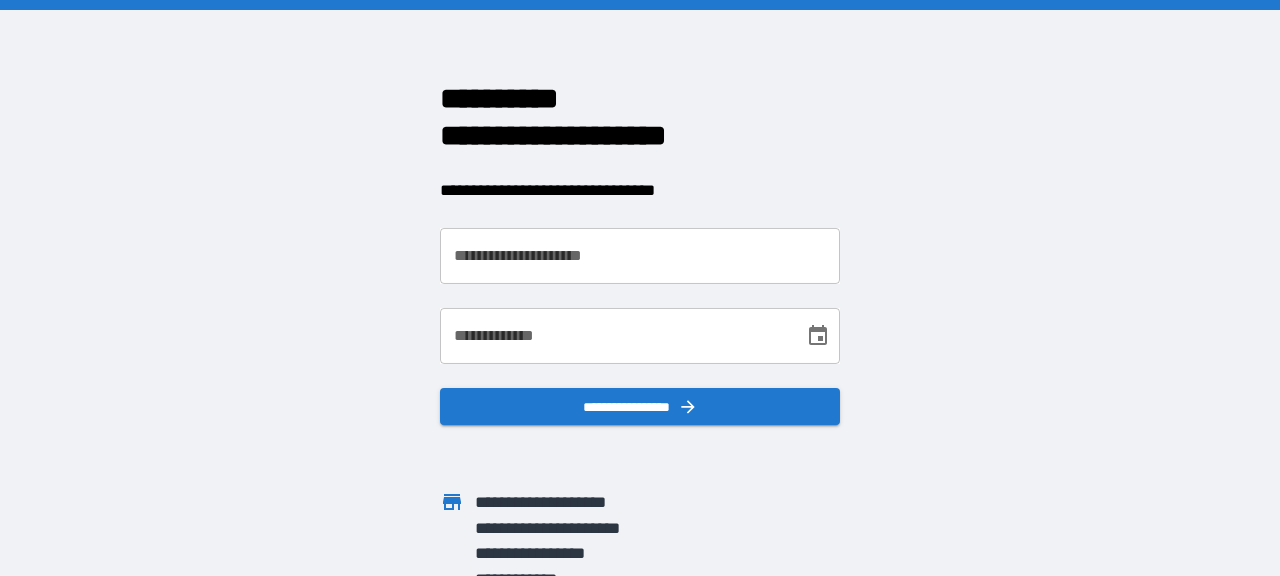 click on "**********" at bounding box center (640, 256) 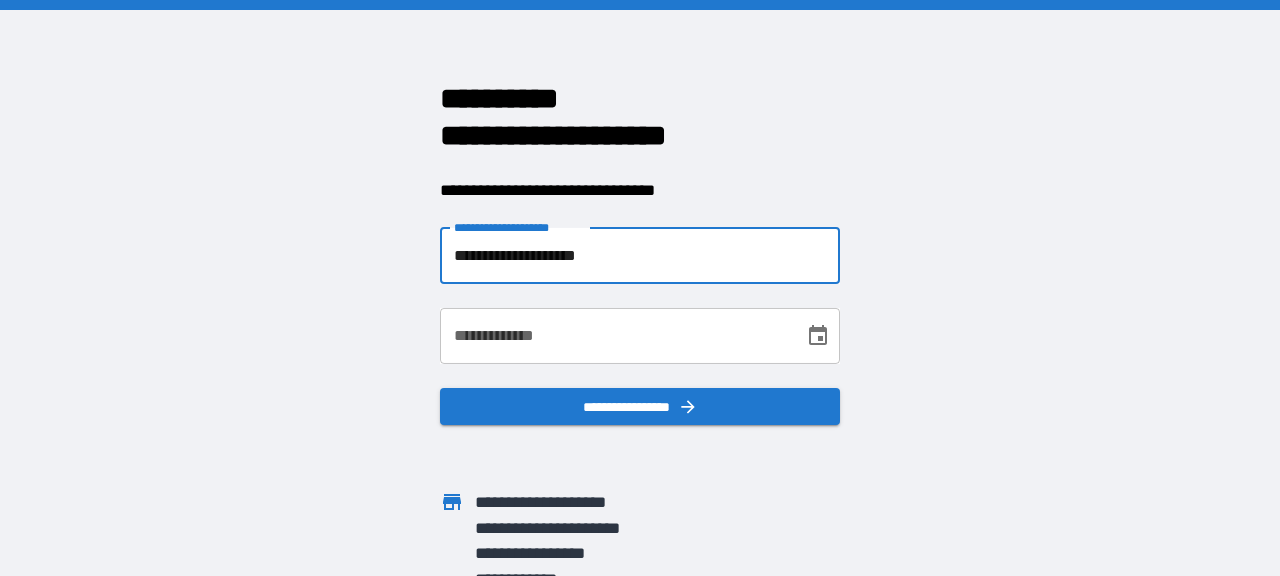 type on "**********" 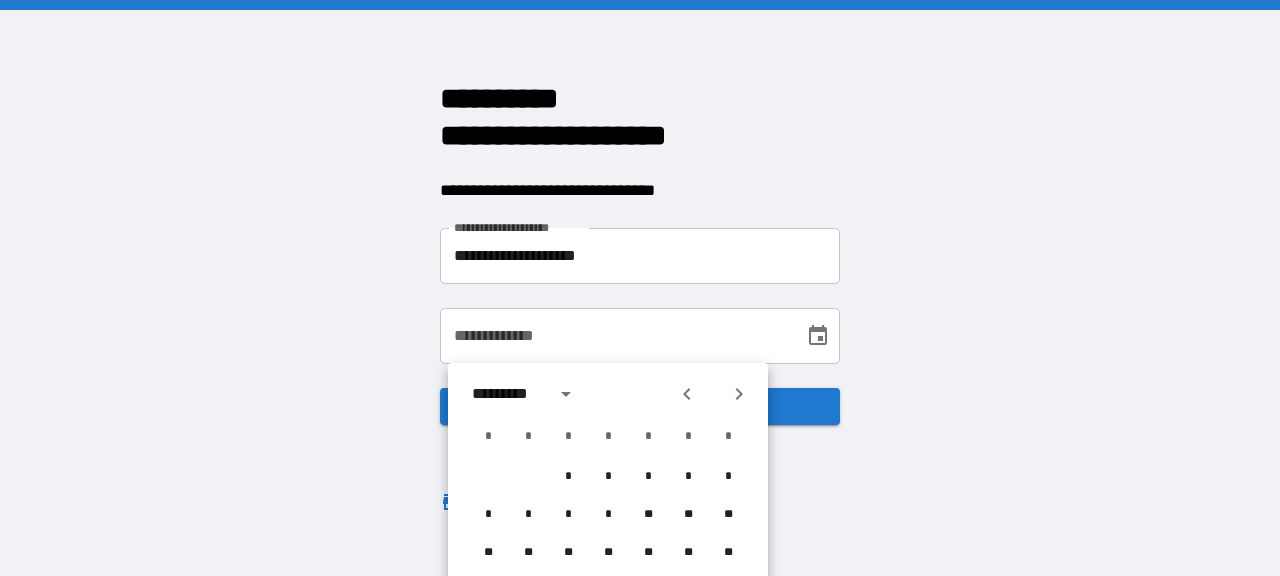 click on "*********" at bounding box center (507, 394) 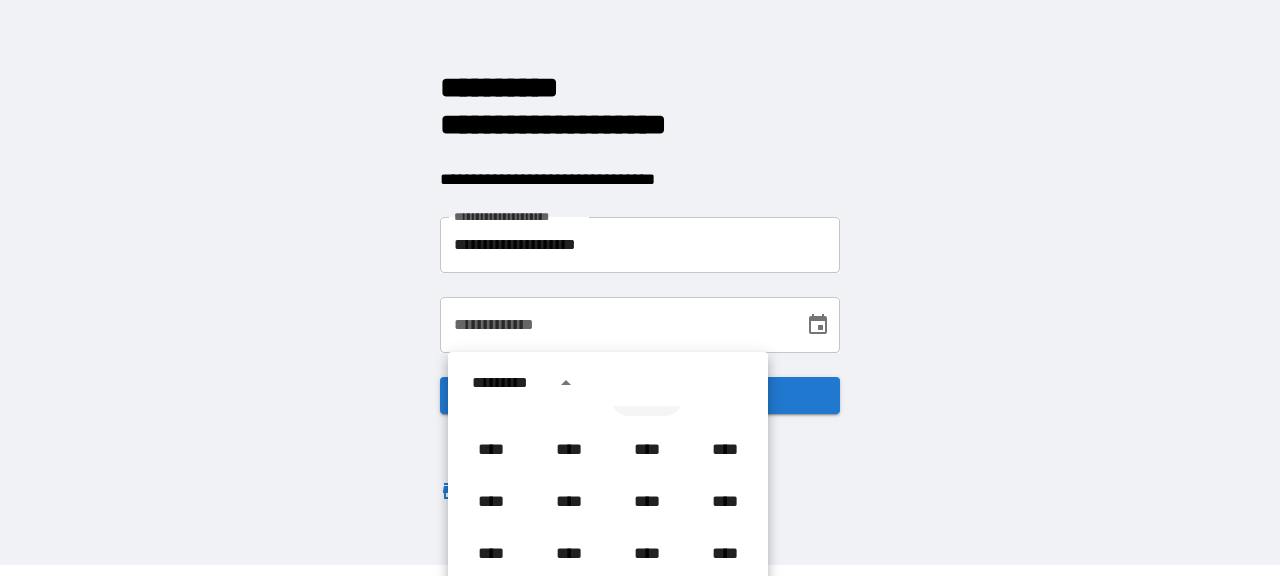 scroll, scrollTop: 1186, scrollLeft: 0, axis: vertical 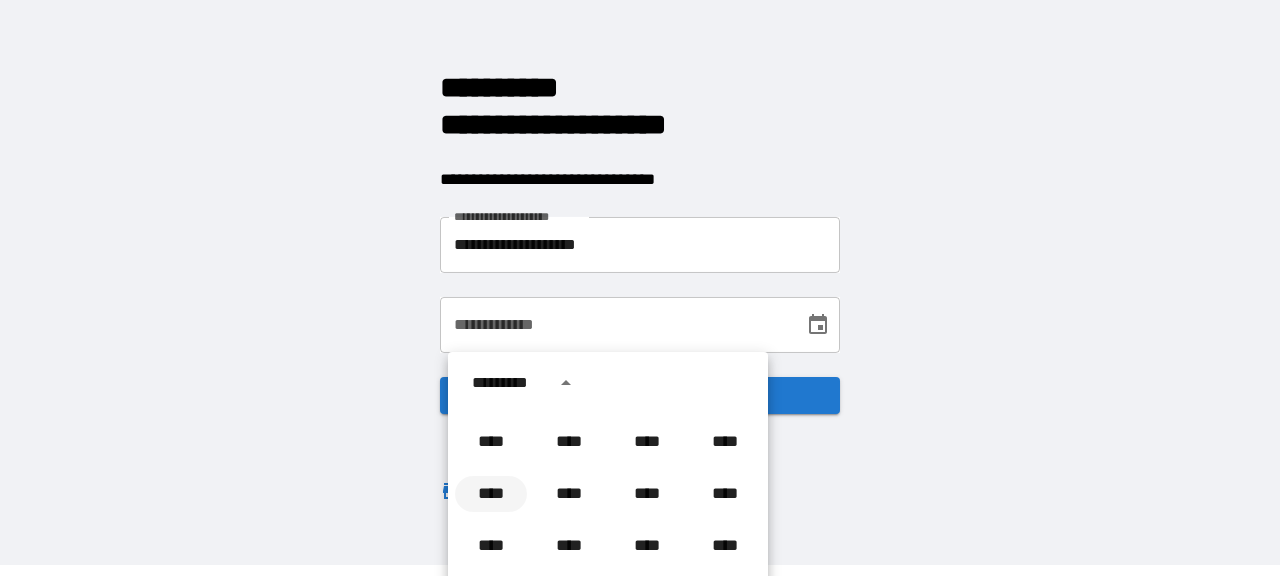 click on "****" at bounding box center [491, 494] 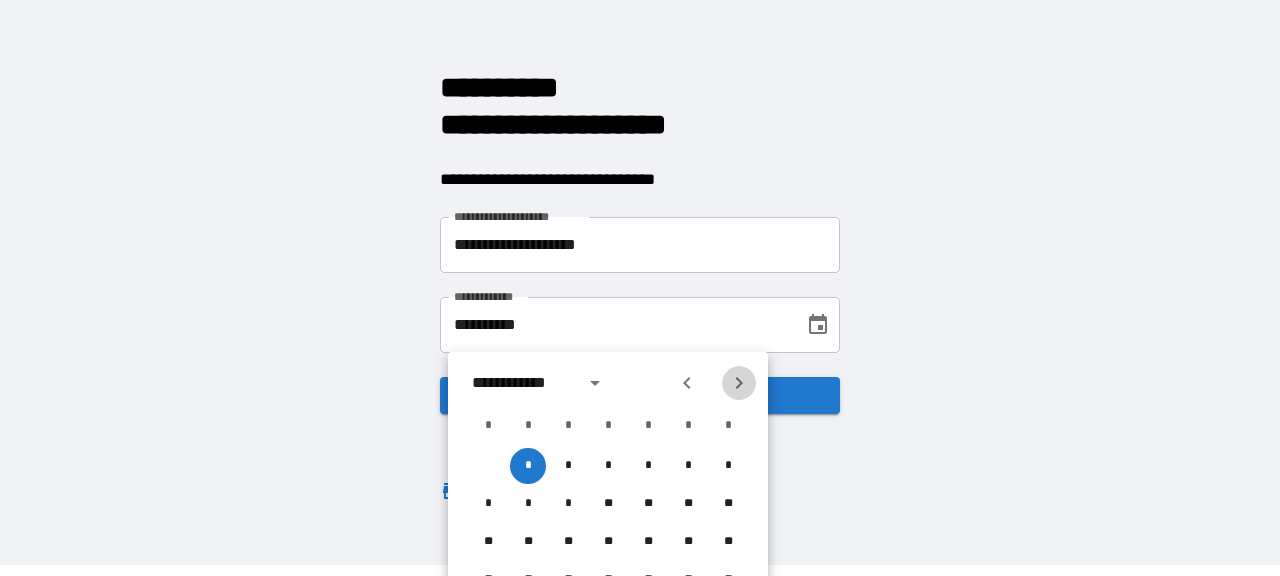 click 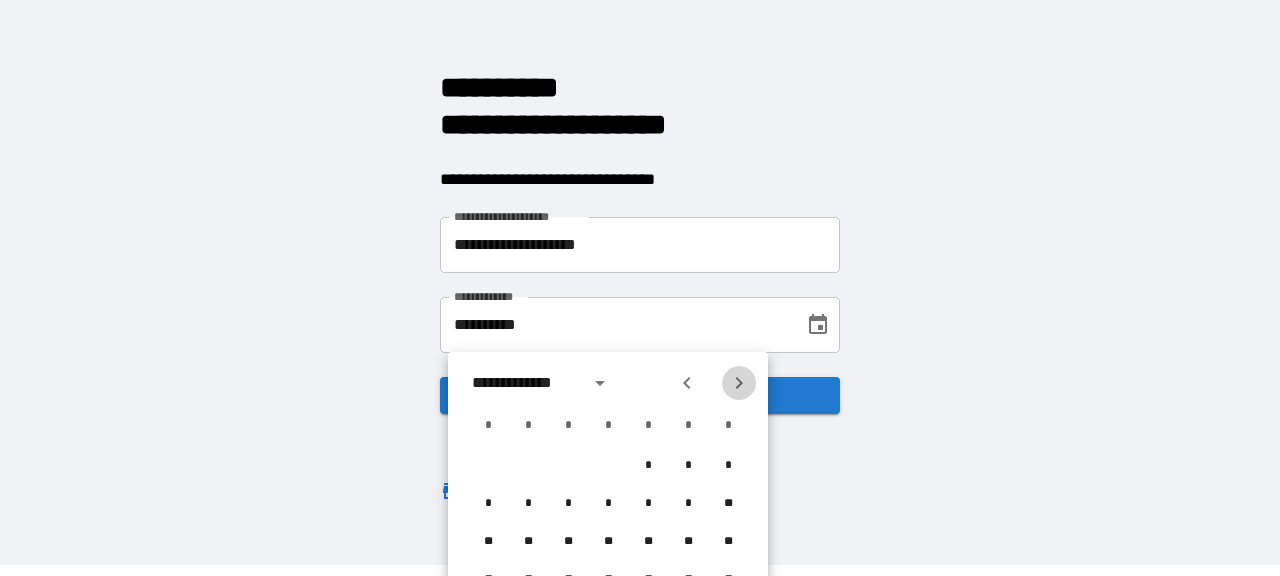 click 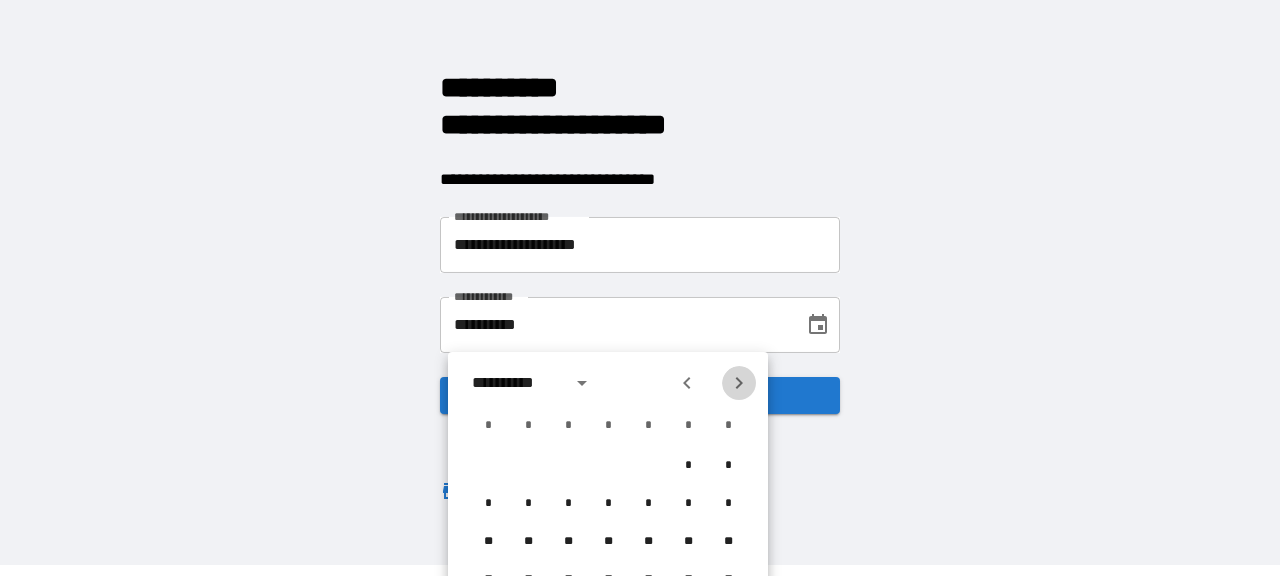 click 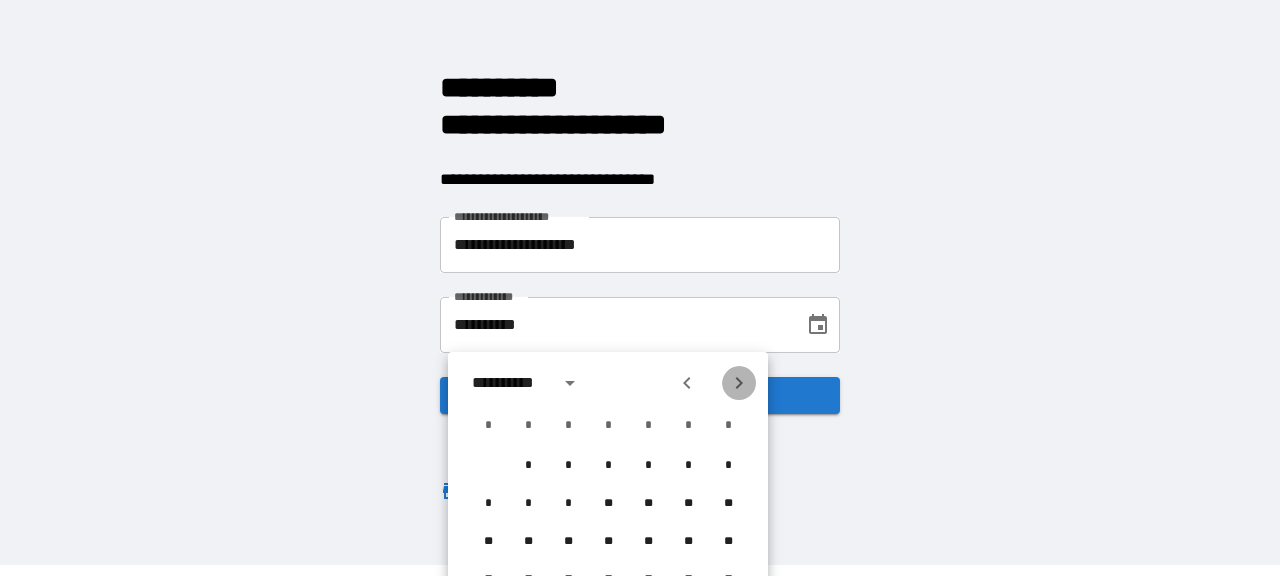 click 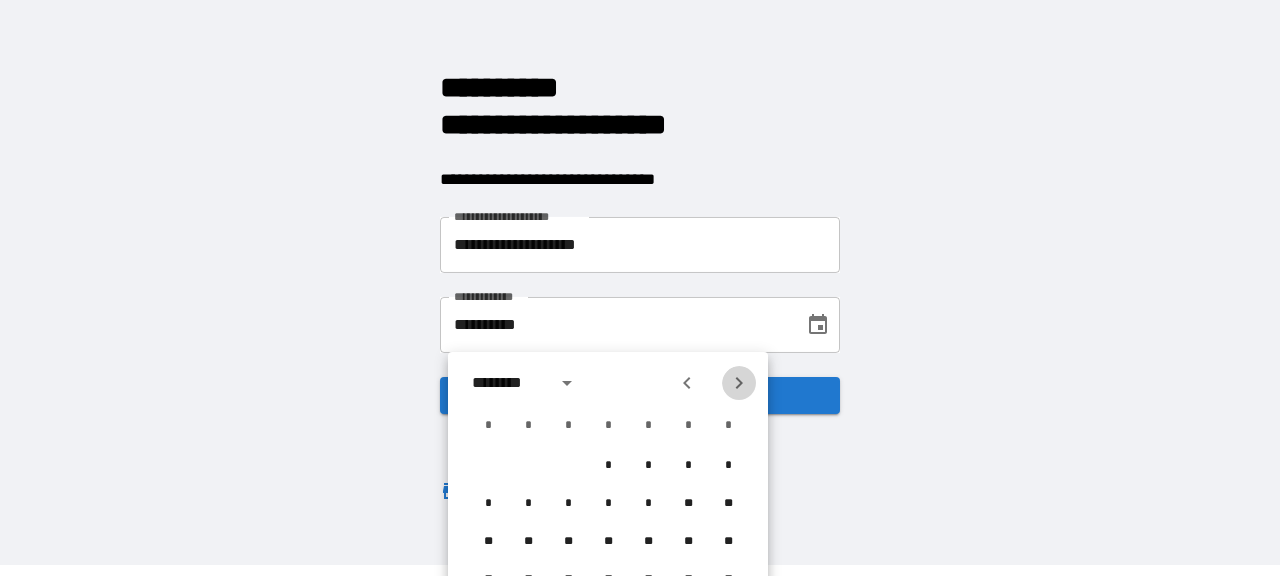 click 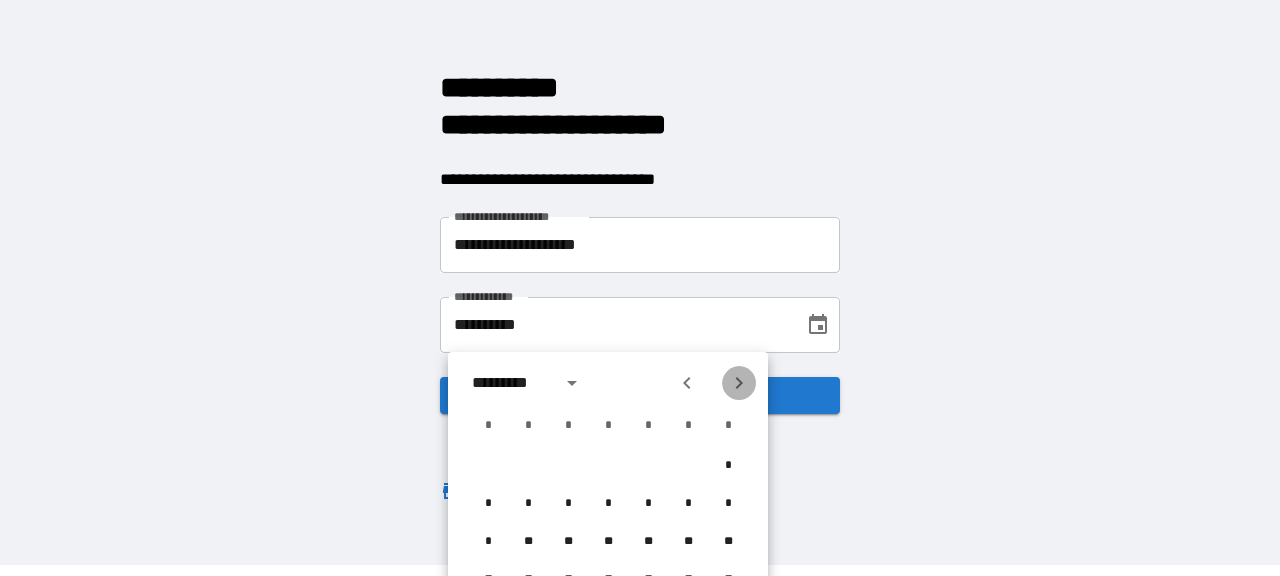 click 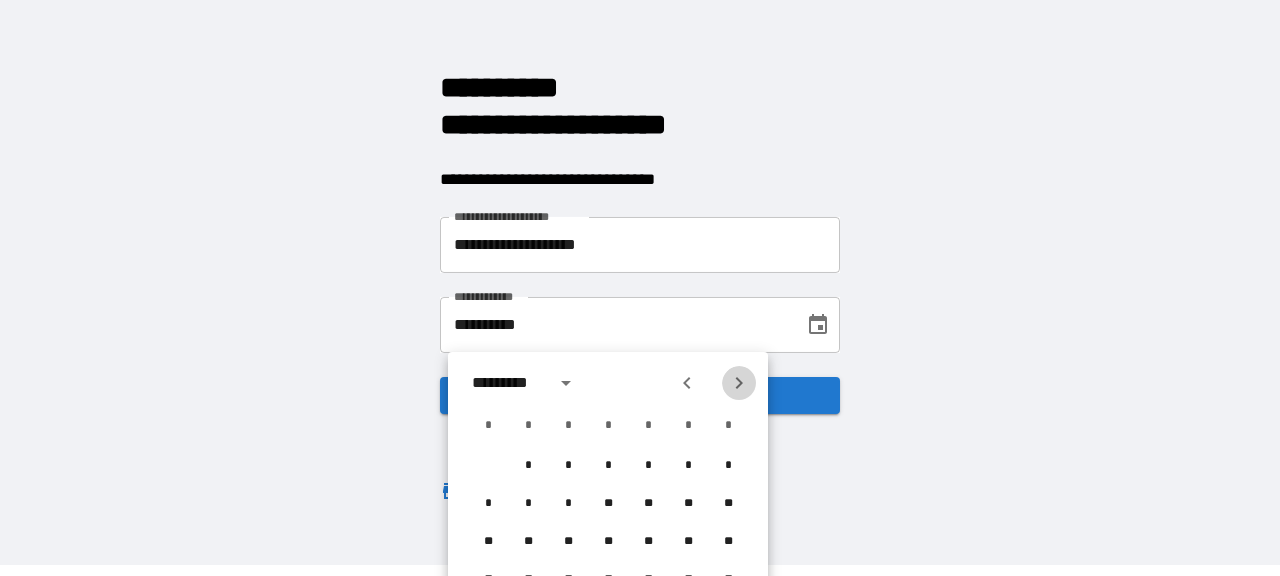 click 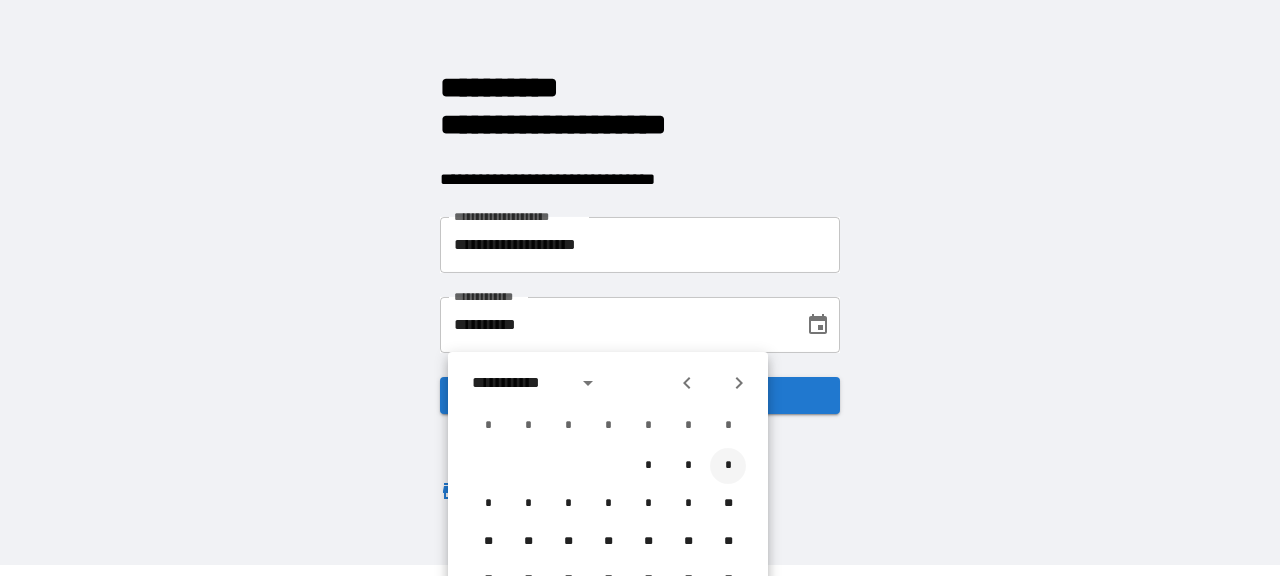 click on "*" at bounding box center [728, 466] 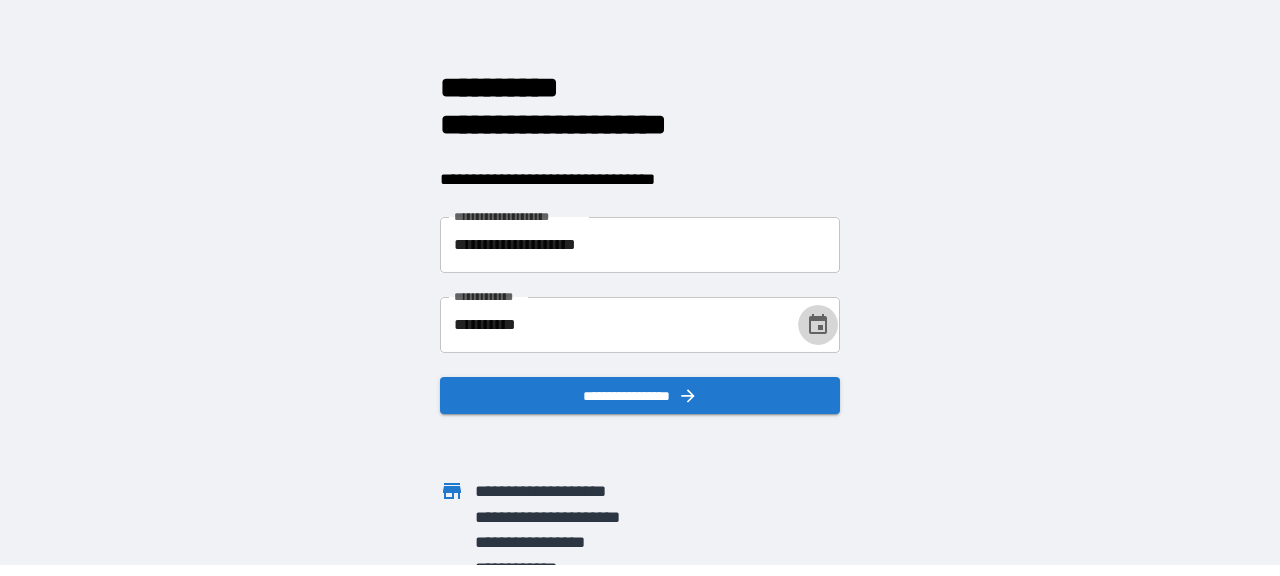 scroll, scrollTop: 0, scrollLeft: 0, axis: both 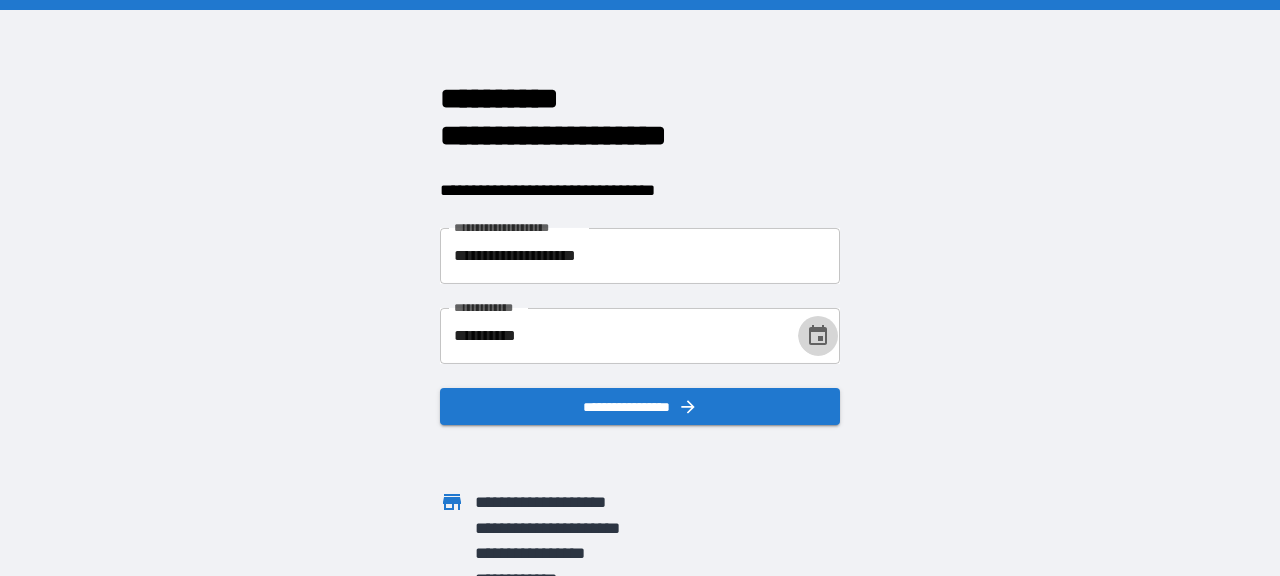 click on "**********" at bounding box center (640, 288) 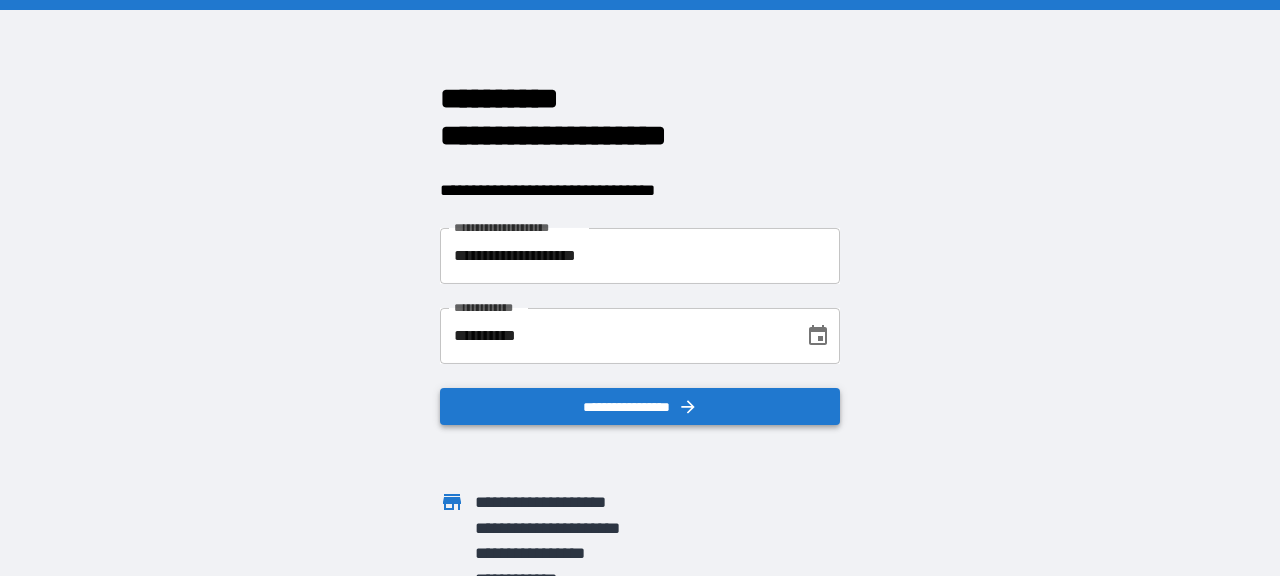 click on "**********" at bounding box center [640, 407] 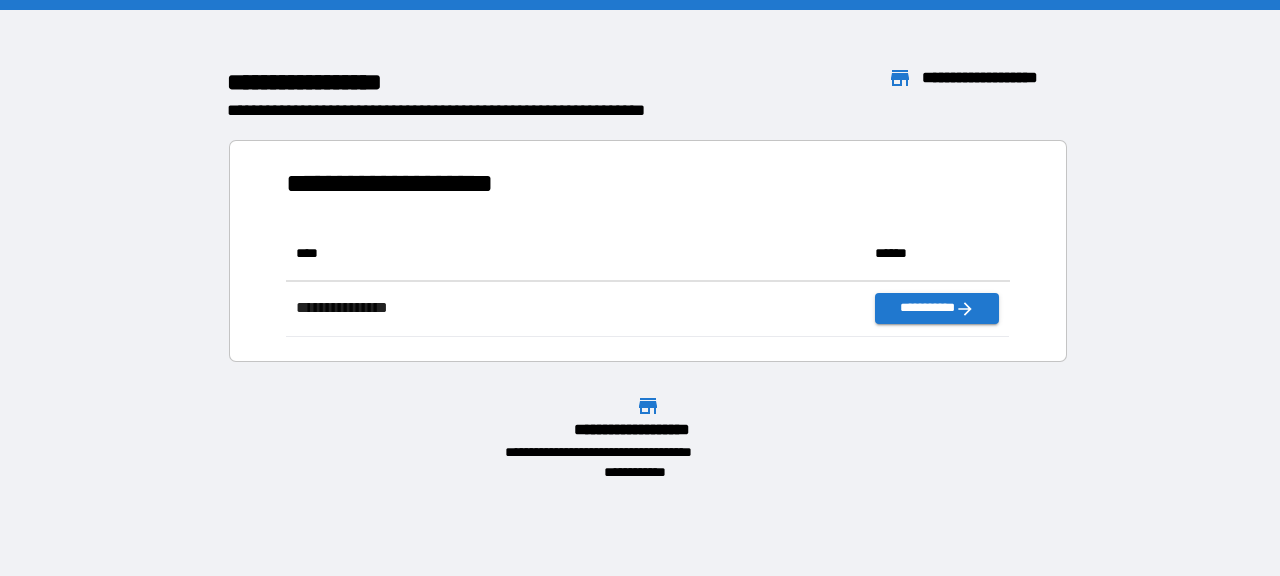 scroll, scrollTop: 16, scrollLeft: 16, axis: both 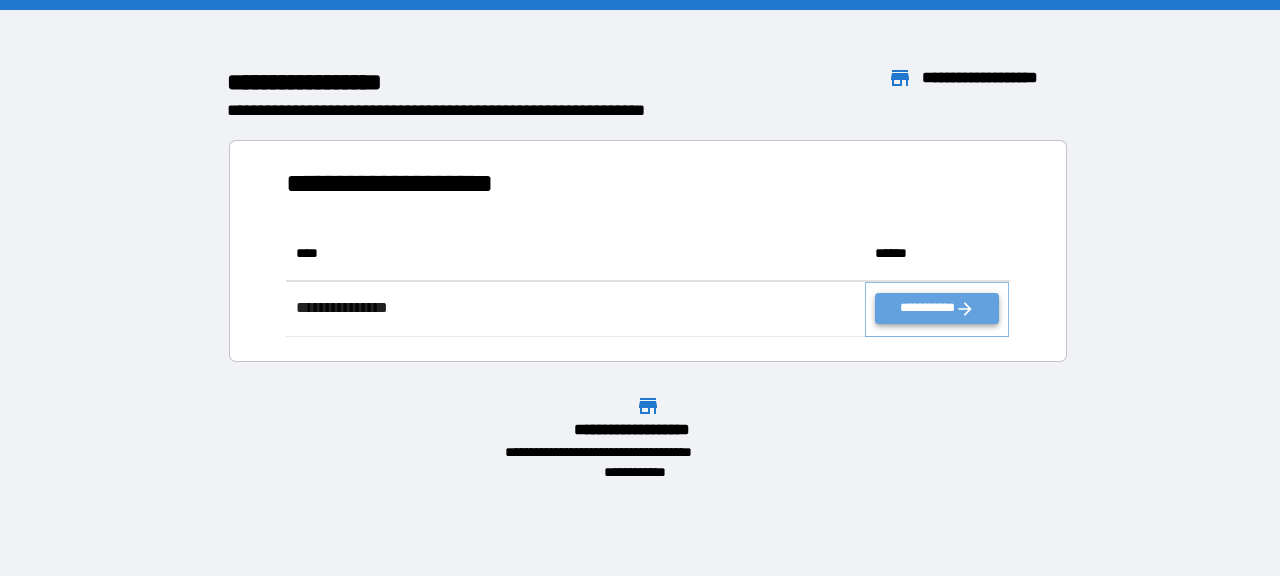 click 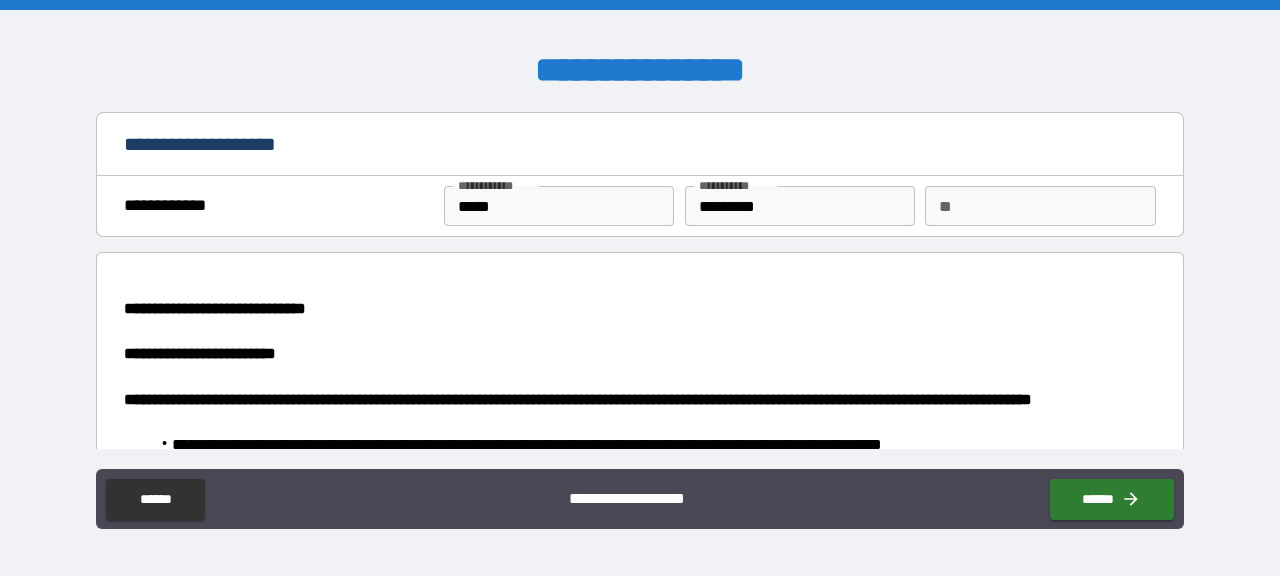 click on "**" at bounding box center [1040, 206] 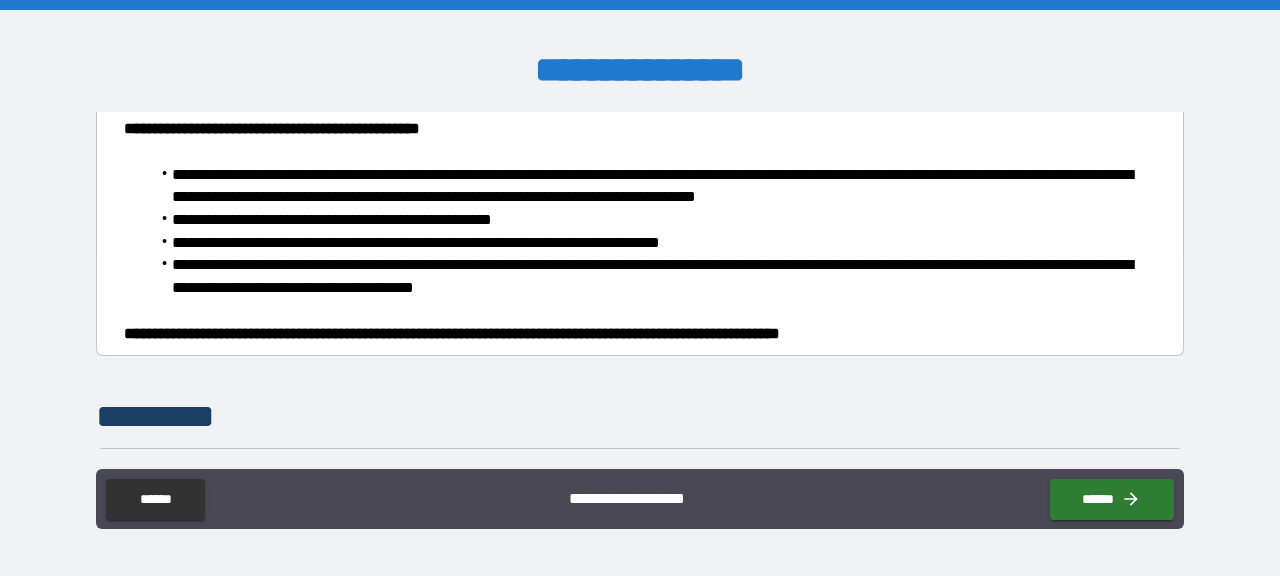 scroll, scrollTop: 1485, scrollLeft: 0, axis: vertical 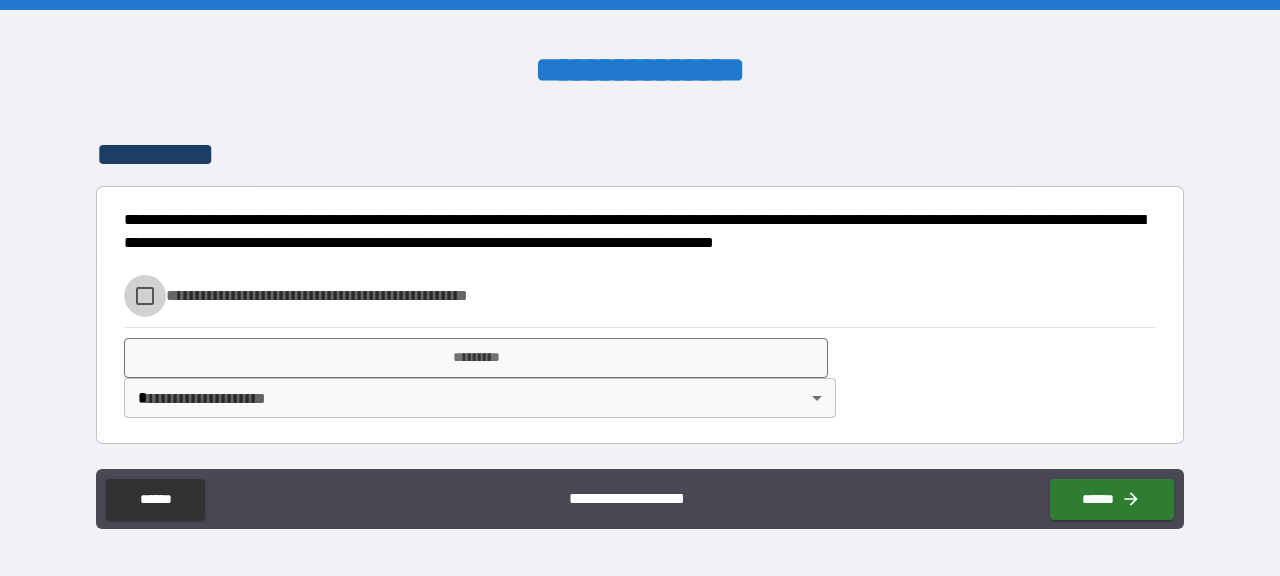 type on "*" 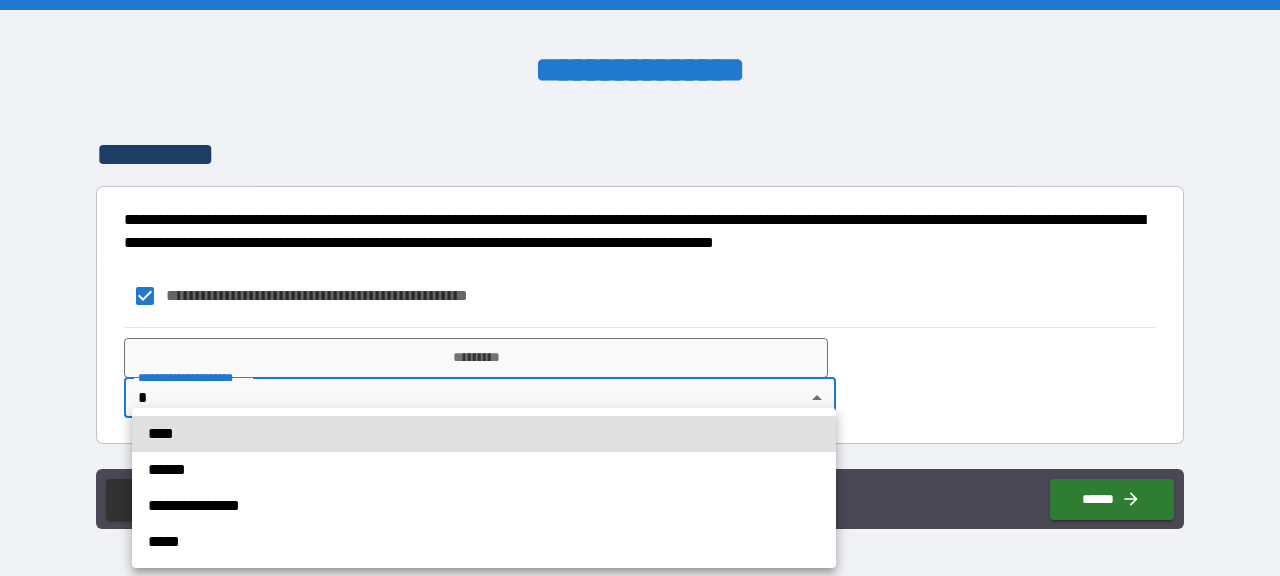 click on "**********" at bounding box center [640, 288] 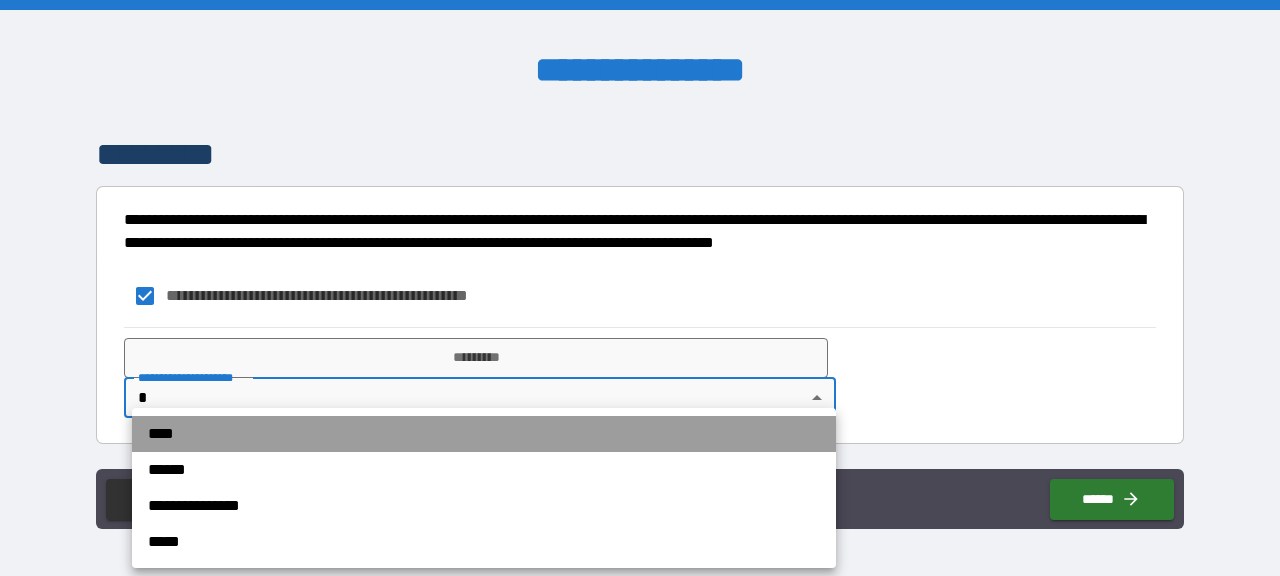 click on "****" at bounding box center [484, 434] 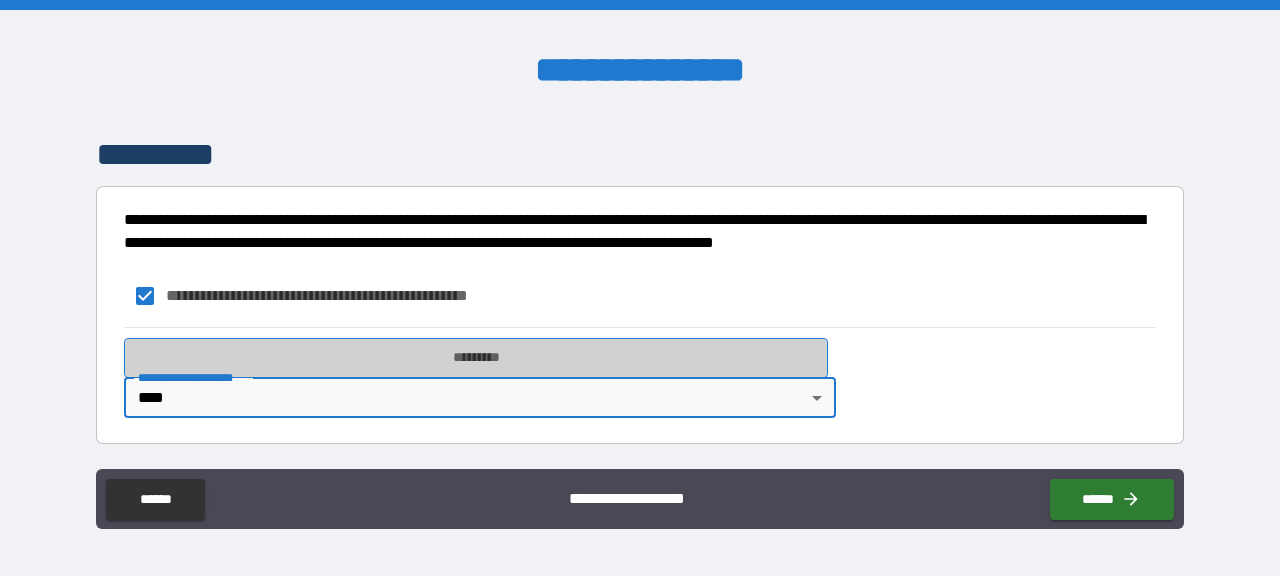 click on "*********" at bounding box center (476, 358) 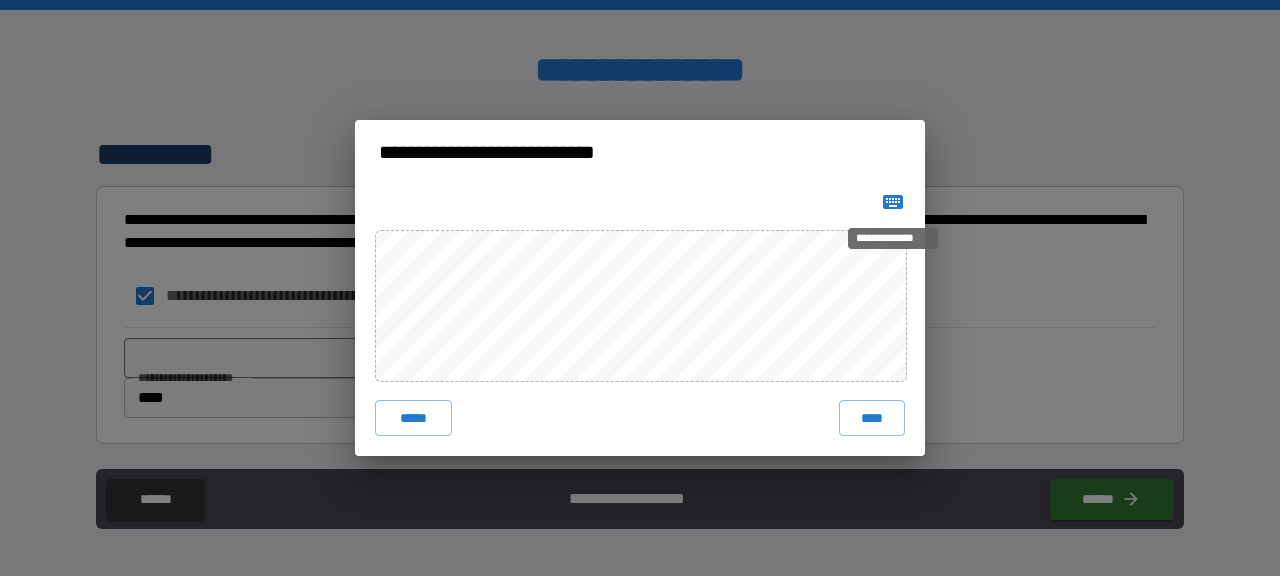click 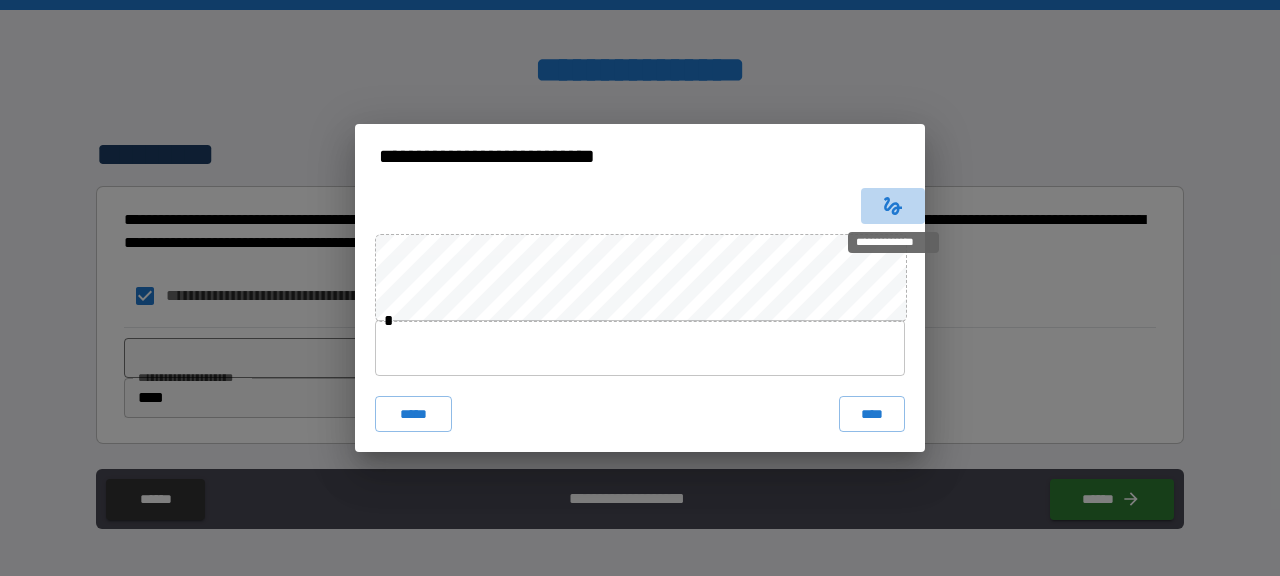 click 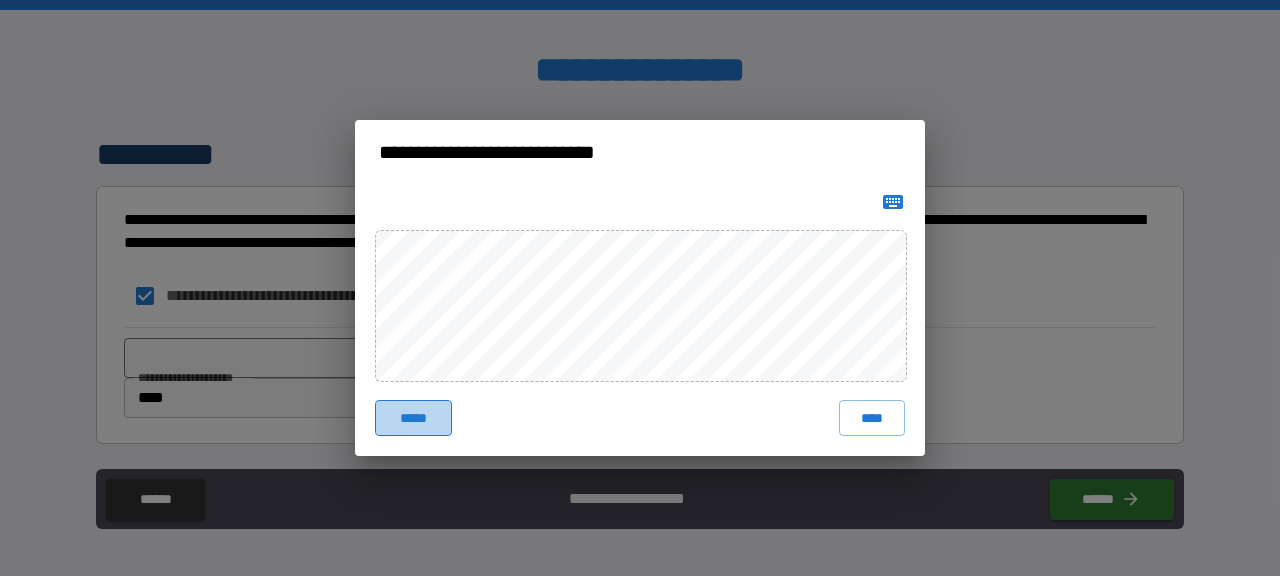 click on "*****" at bounding box center (413, 418) 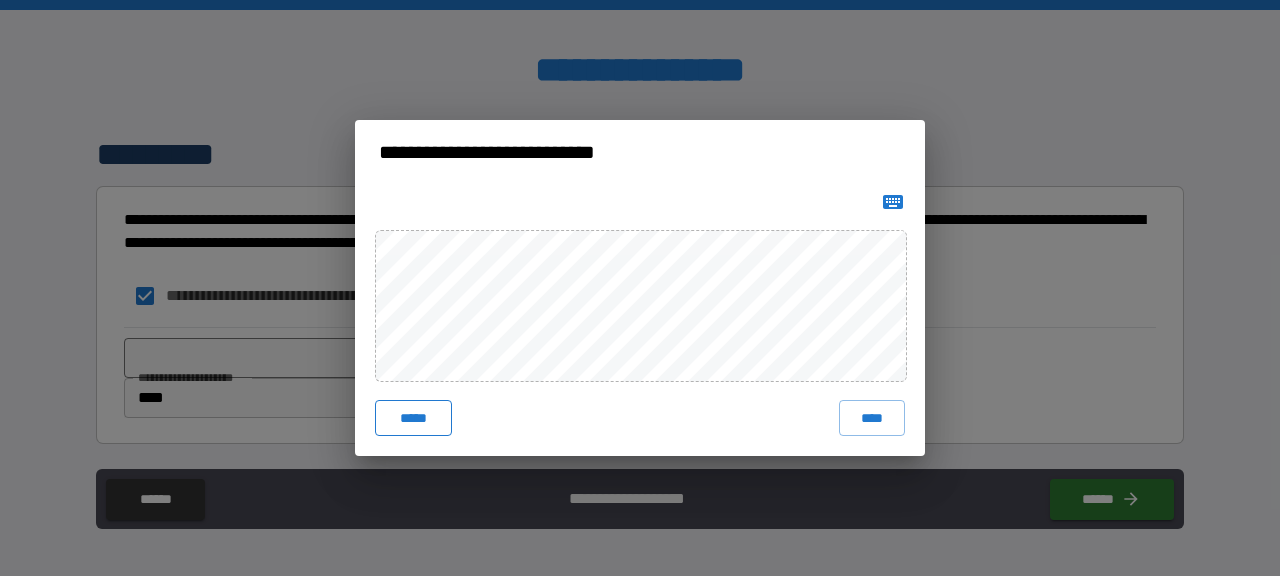 click on "*****" at bounding box center (413, 418) 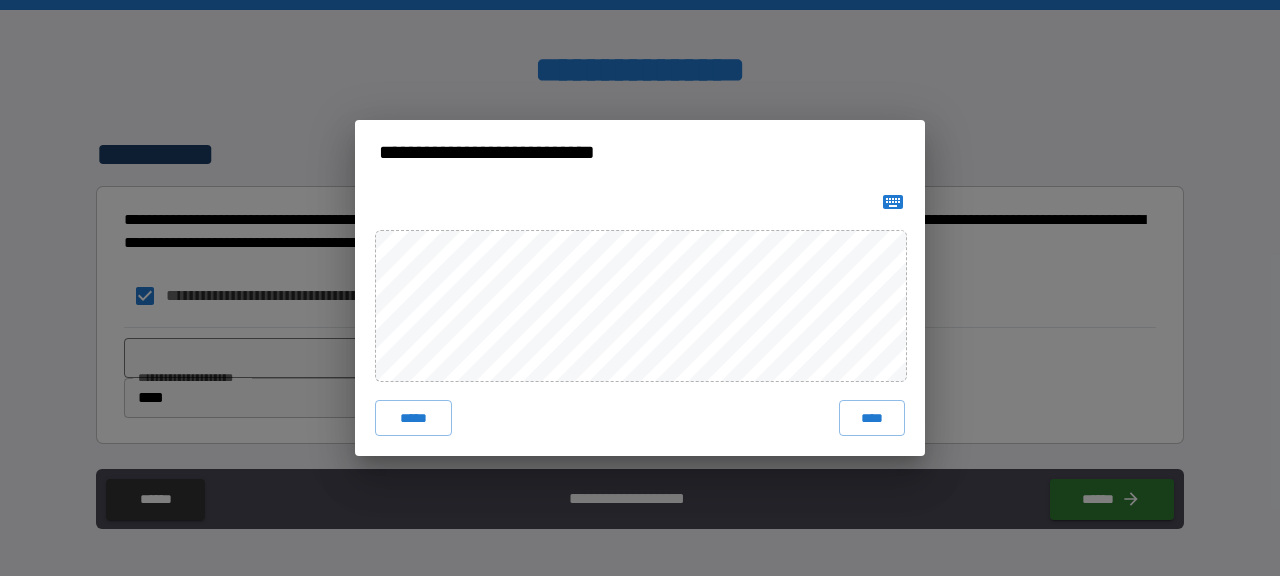click 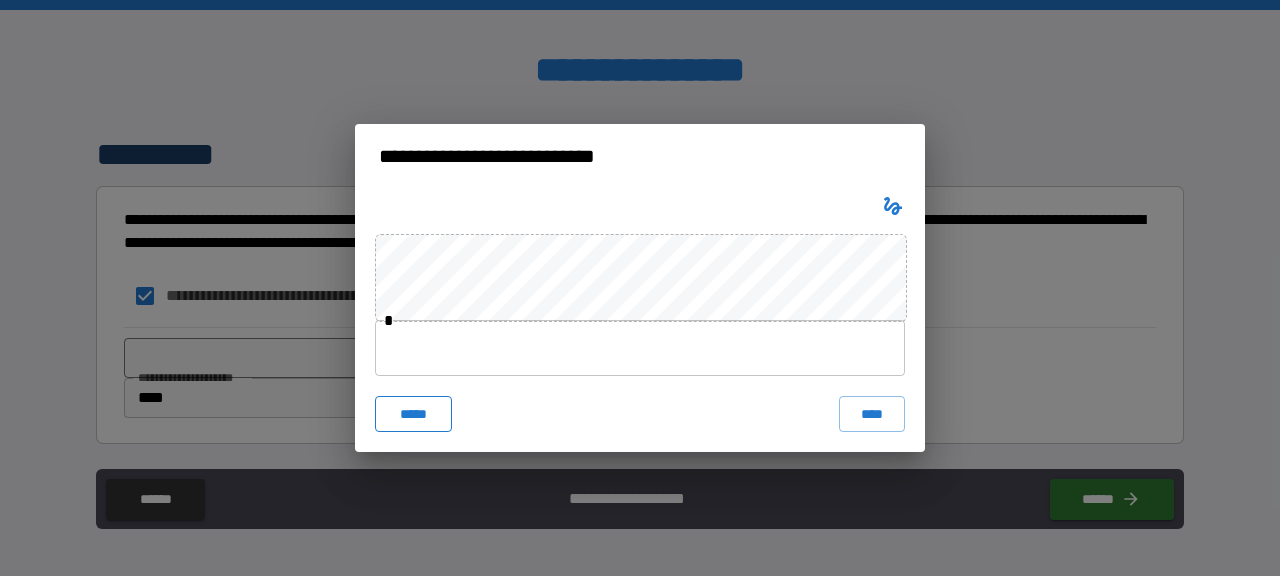 click on "*****" at bounding box center (413, 414) 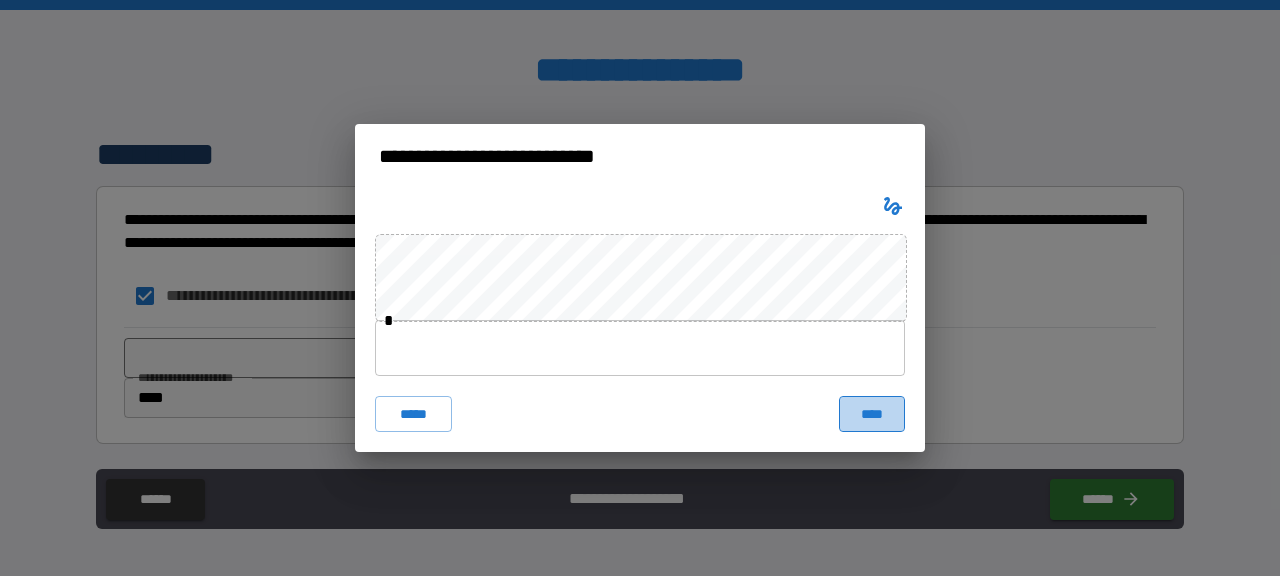 click on "****" at bounding box center (872, 414) 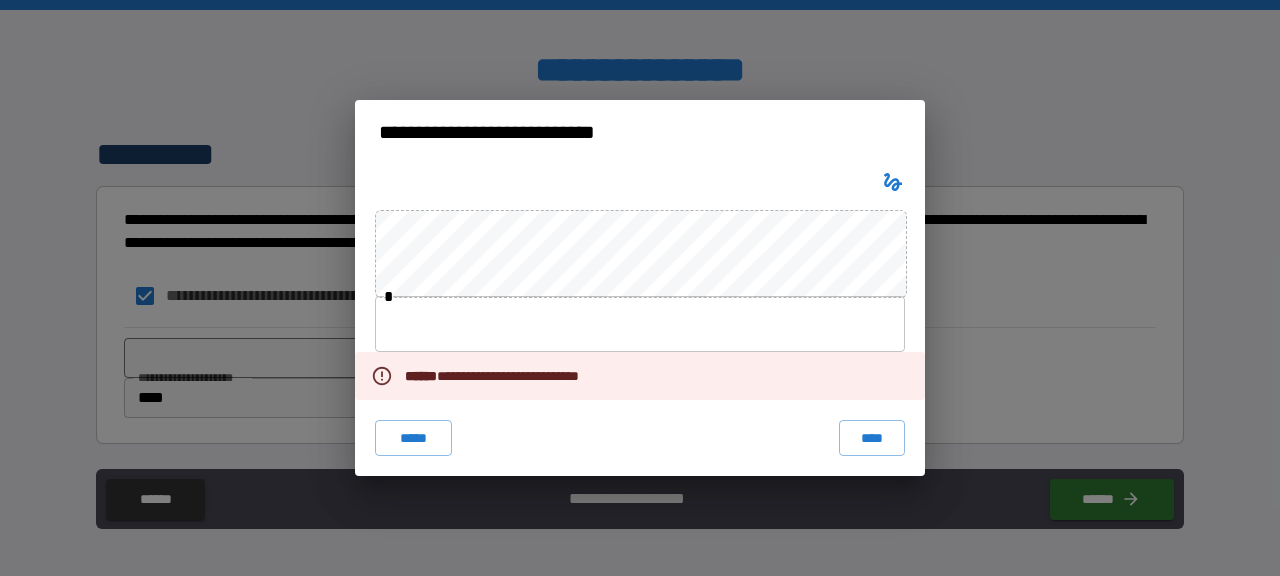 click at bounding box center [640, 324] 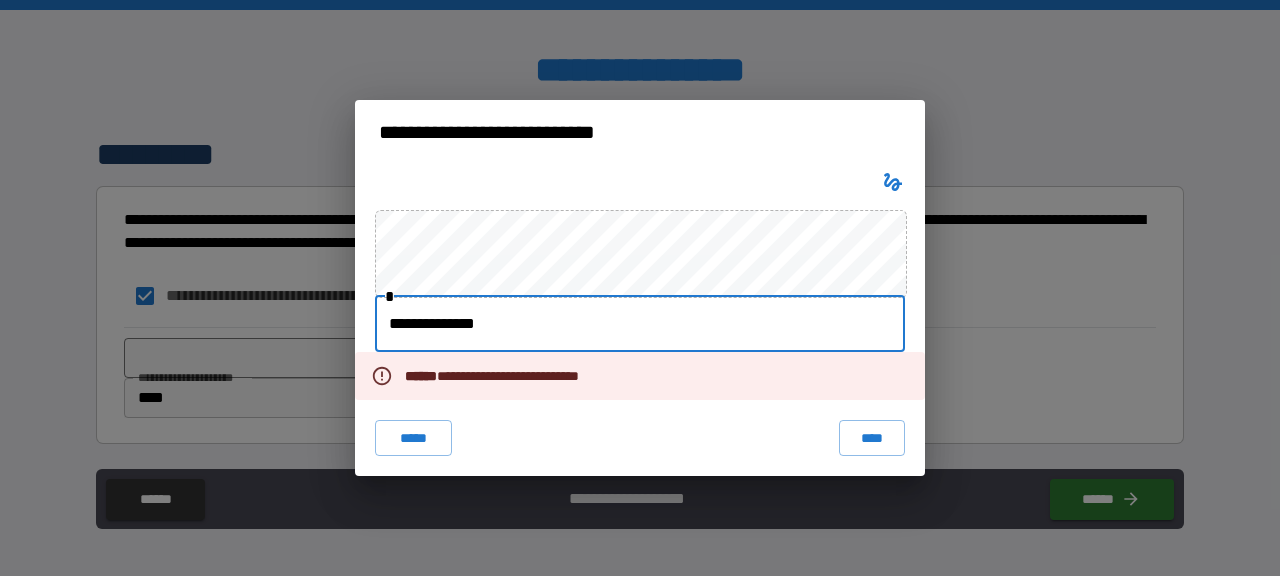 type on "**********" 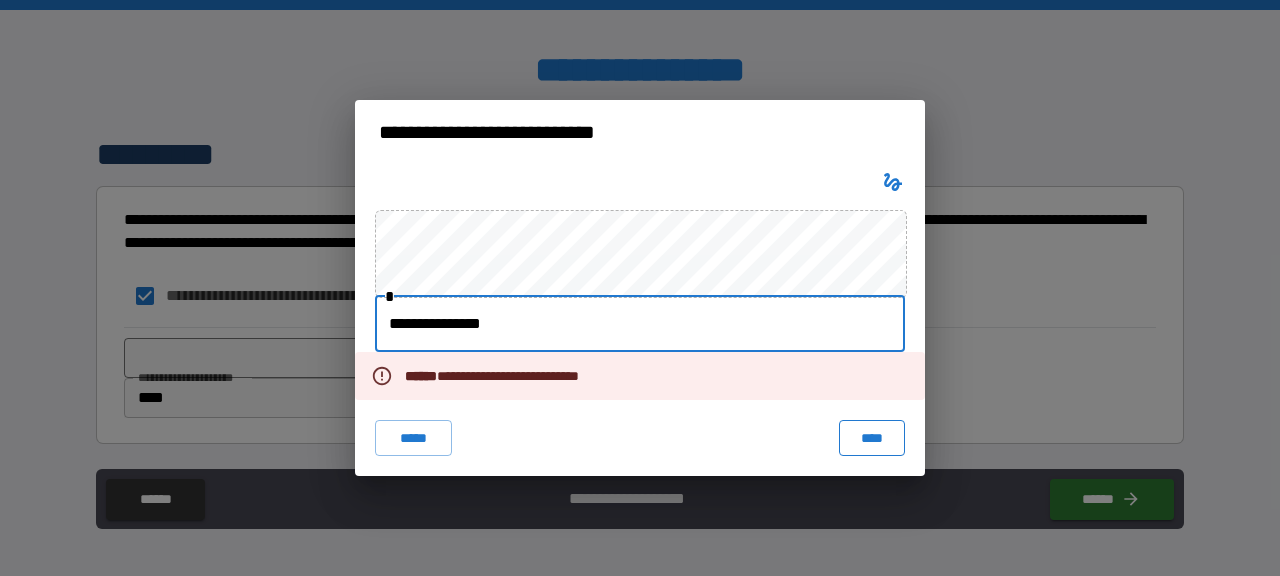click on "****" at bounding box center (872, 438) 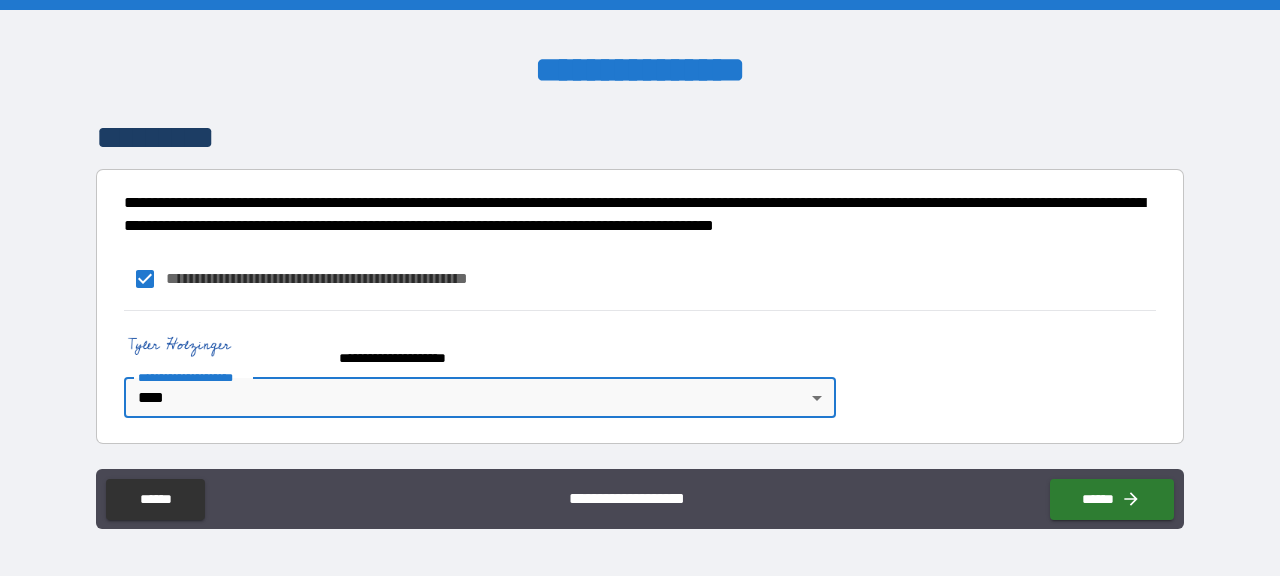scroll, scrollTop: 1476, scrollLeft: 0, axis: vertical 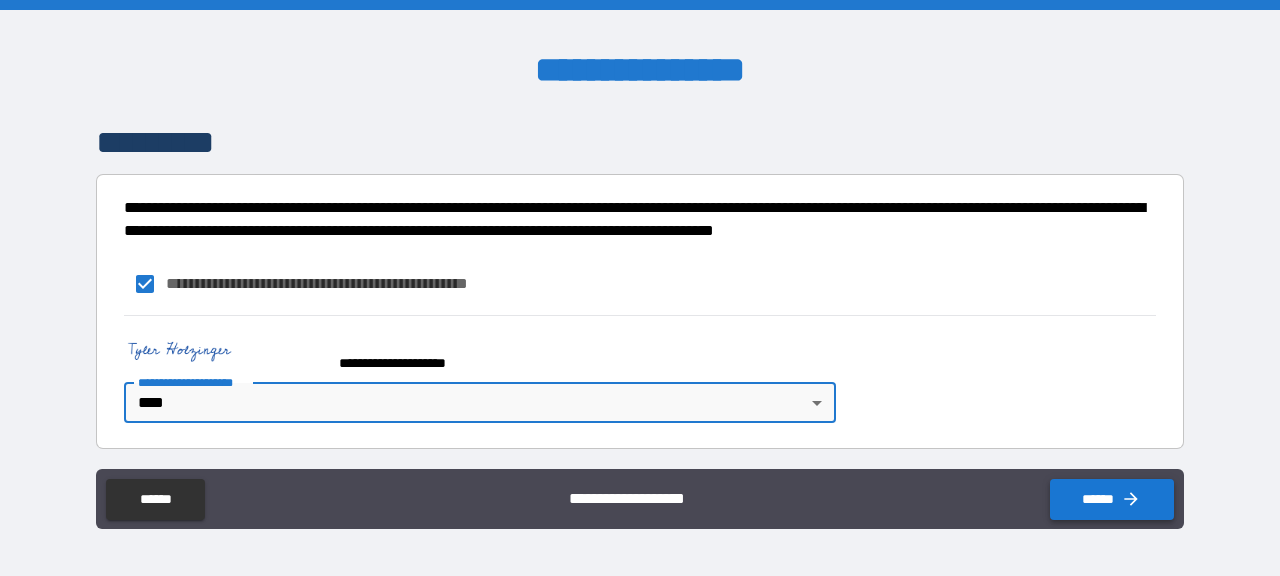 click 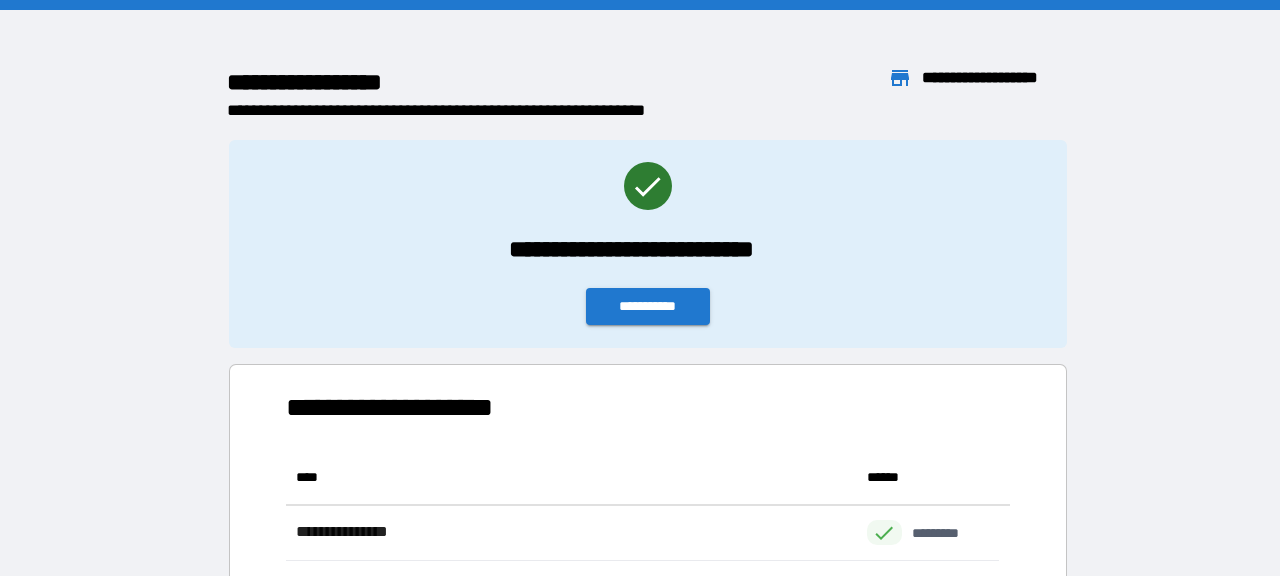 scroll, scrollTop: 16, scrollLeft: 16, axis: both 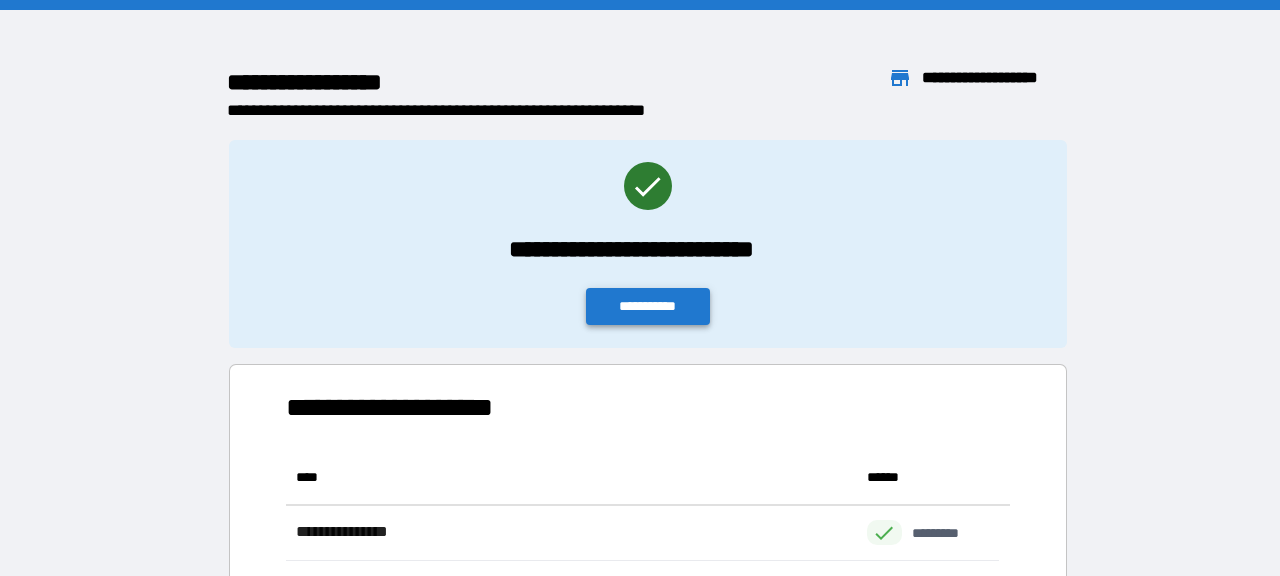 click on "**********" at bounding box center (648, 306) 